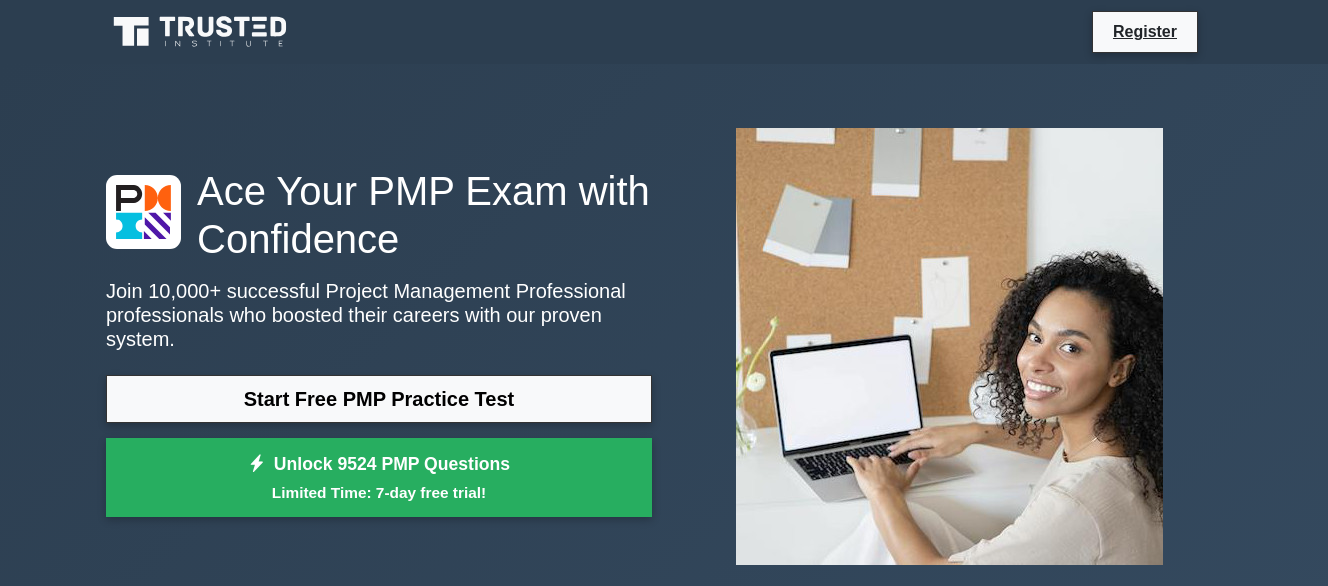 scroll, scrollTop: 1000, scrollLeft: 0, axis: vertical 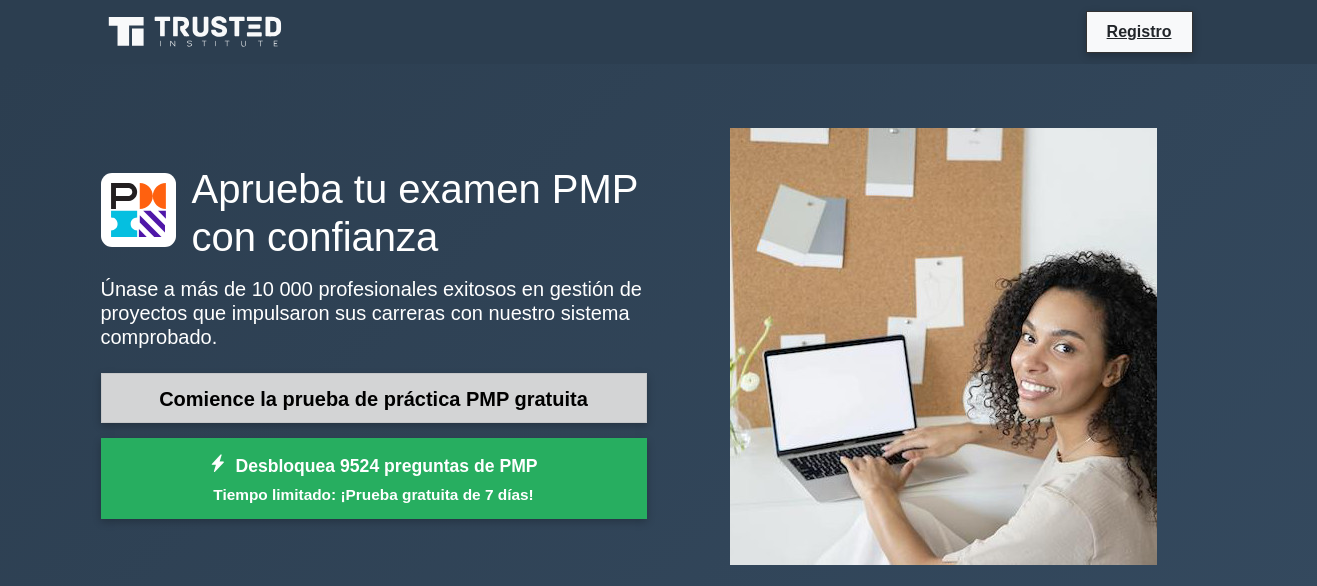 click on "Comience la prueba de práctica PMP gratuita" at bounding box center [373, 399] 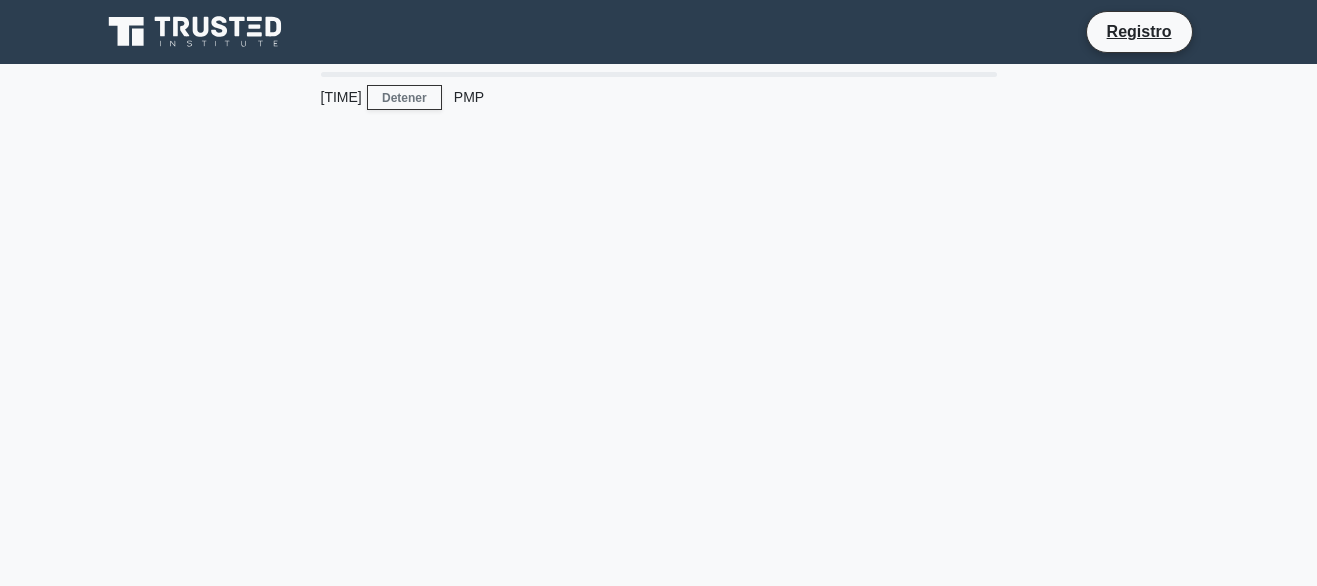 scroll, scrollTop: 0, scrollLeft: 0, axis: both 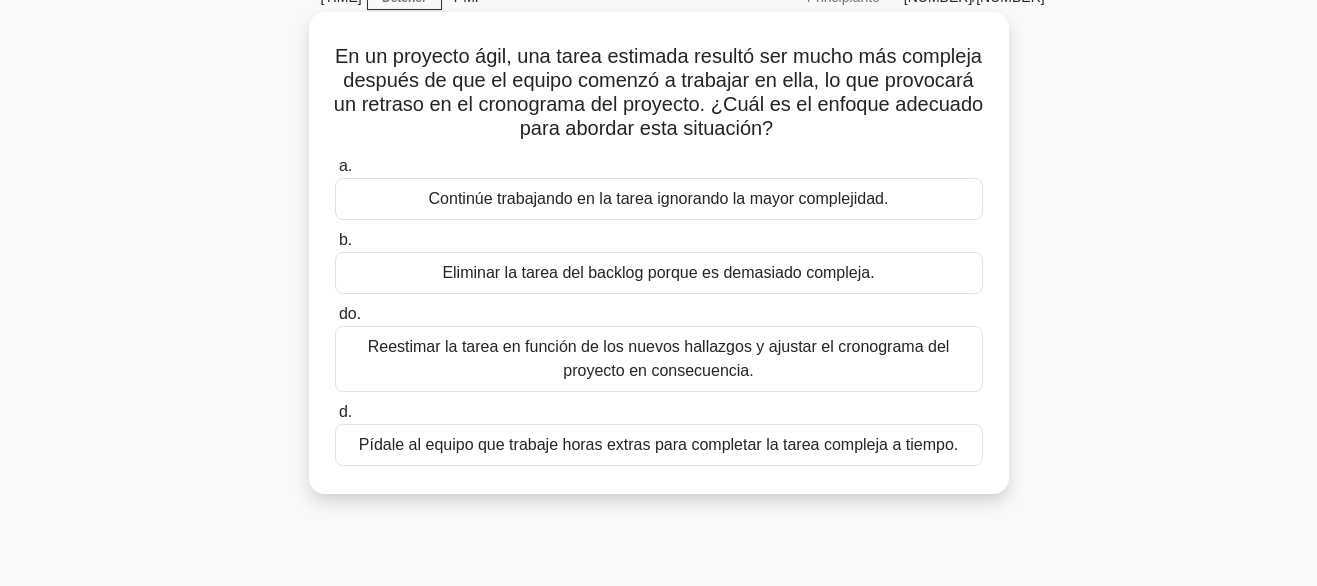 click on "Reestimar la tarea en función de los nuevos hallazgos y ajustar el cronograma del proyecto en consecuencia." at bounding box center (659, 358) 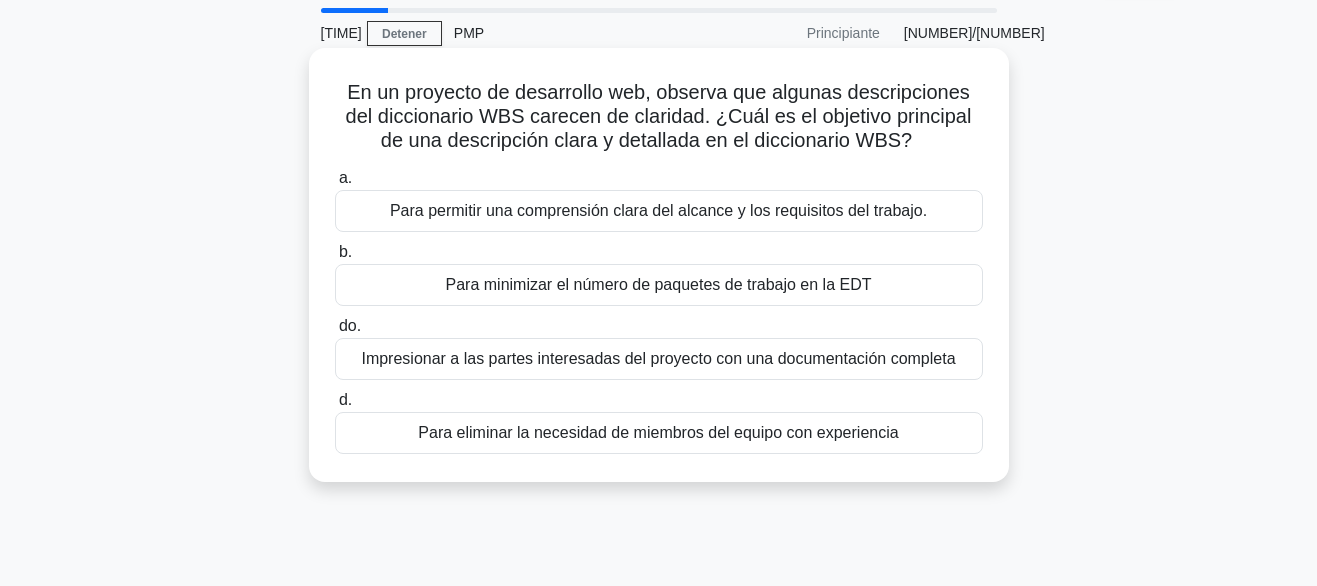 scroll, scrollTop: 100, scrollLeft: 0, axis: vertical 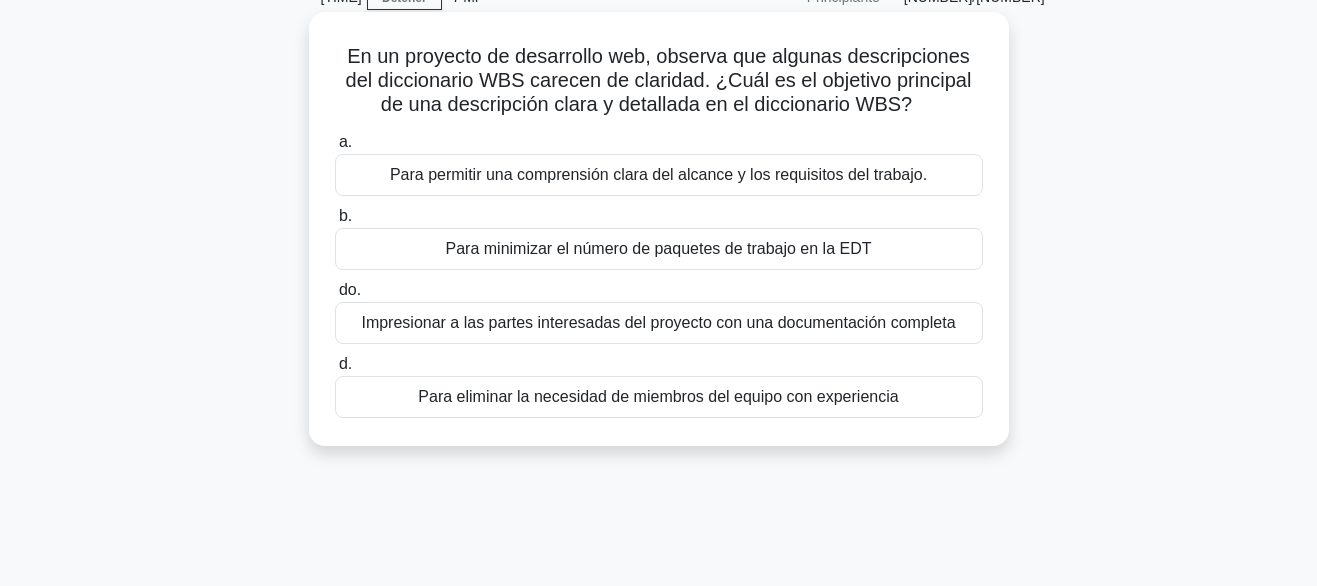 click on "Impresionar a las partes interesadas del proyecto con una documentación completa" at bounding box center (658, 322) 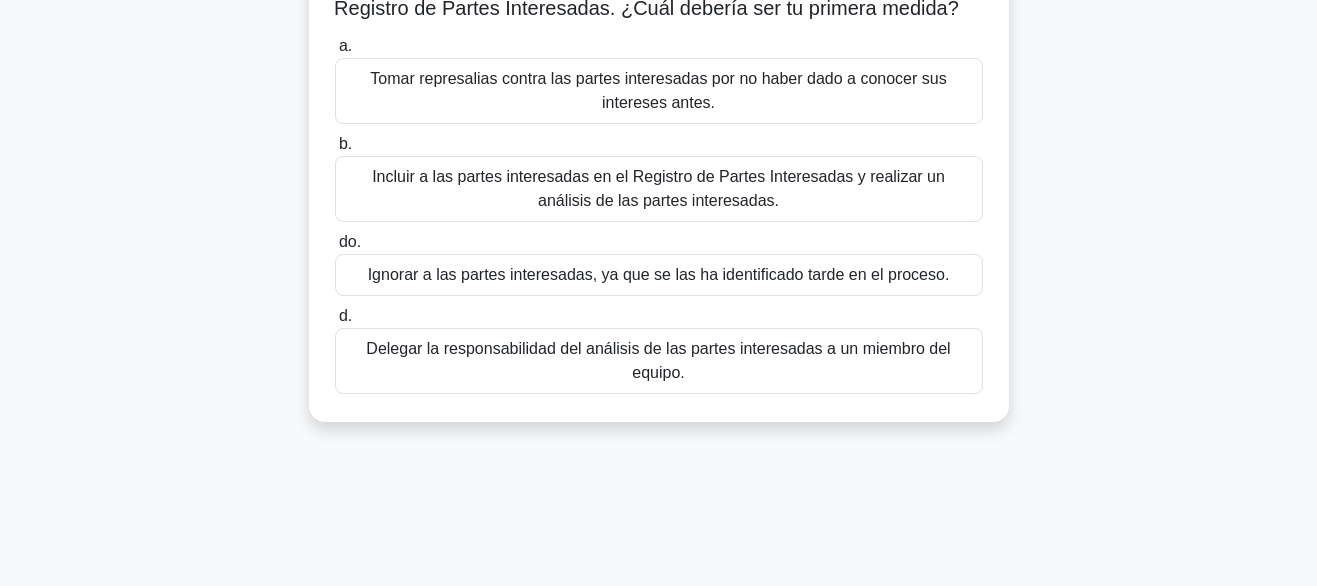 scroll, scrollTop: 0, scrollLeft: 0, axis: both 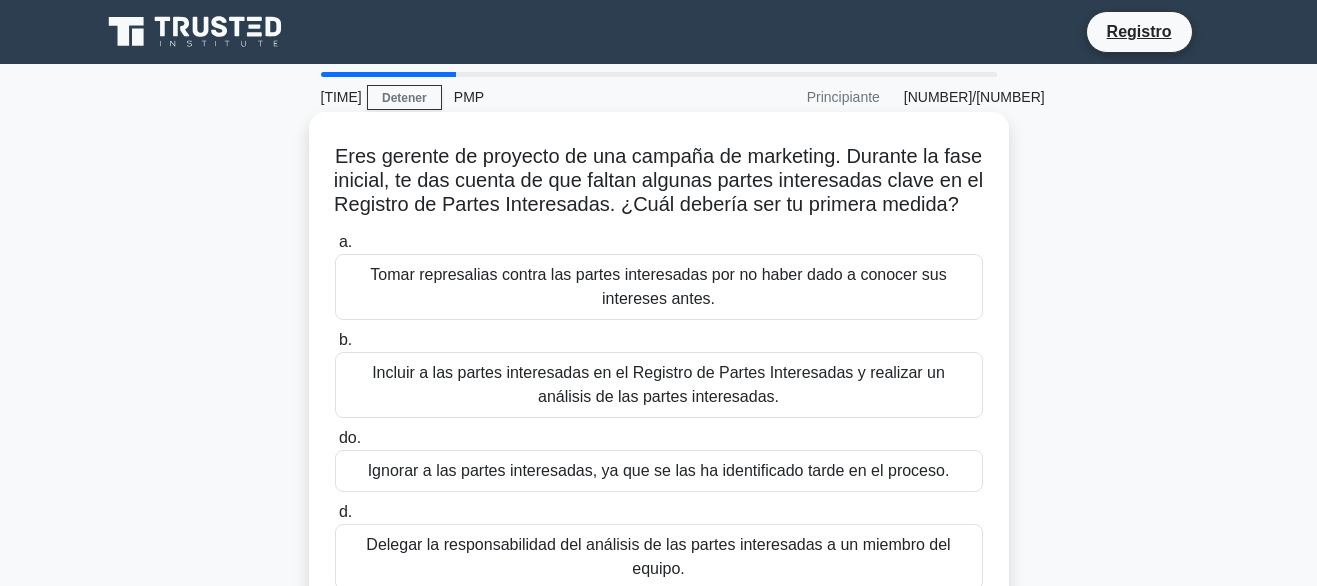 drag, startPoint x: 758, startPoint y: 499, endPoint x: 805, endPoint y: 502, distance: 47.095646 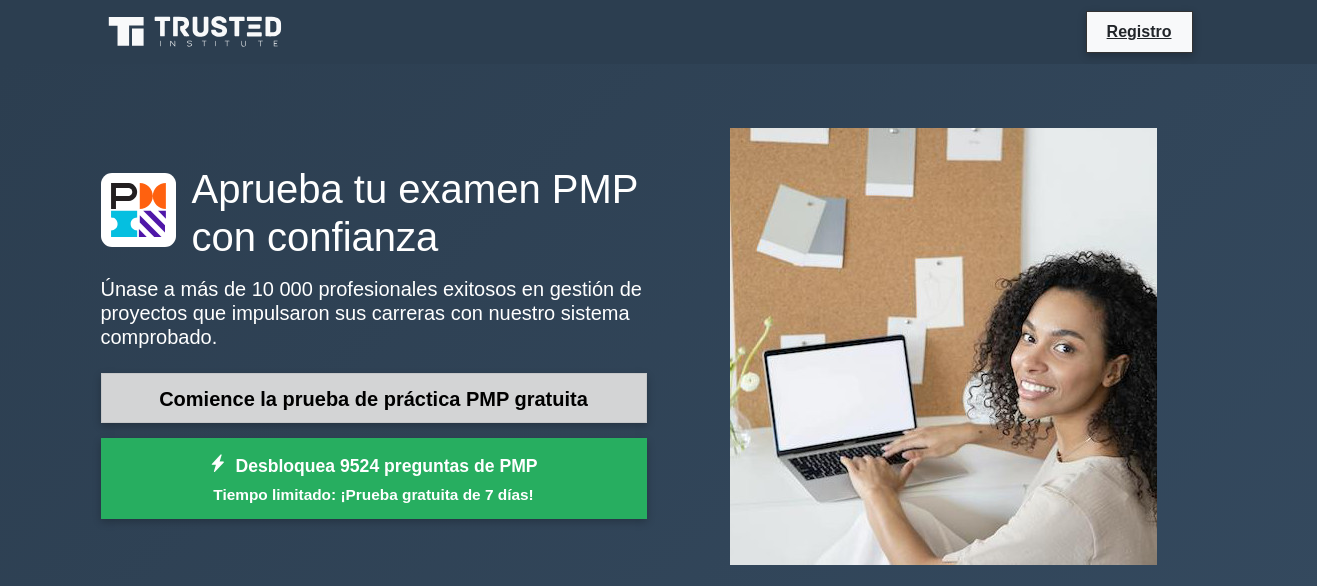 scroll, scrollTop: 0, scrollLeft: 0, axis: both 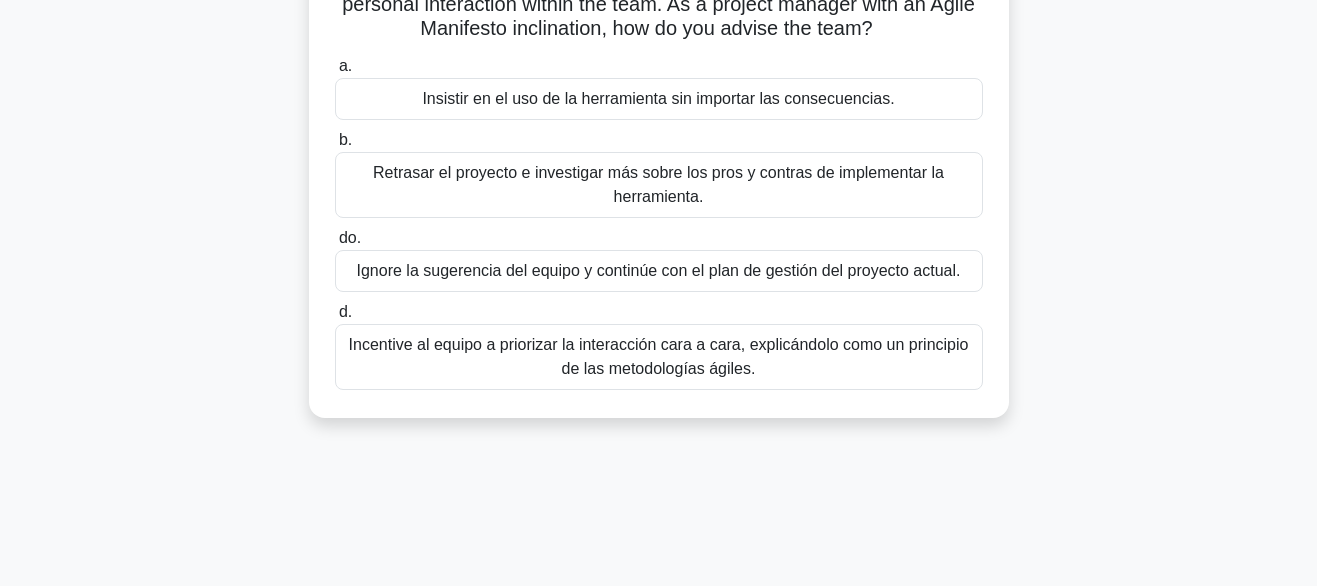 click on "Incentive al equipo a priorizar la interacción cara a cara, explicándolo como un principio de las metodologías ágiles." at bounding box center [659, 356] 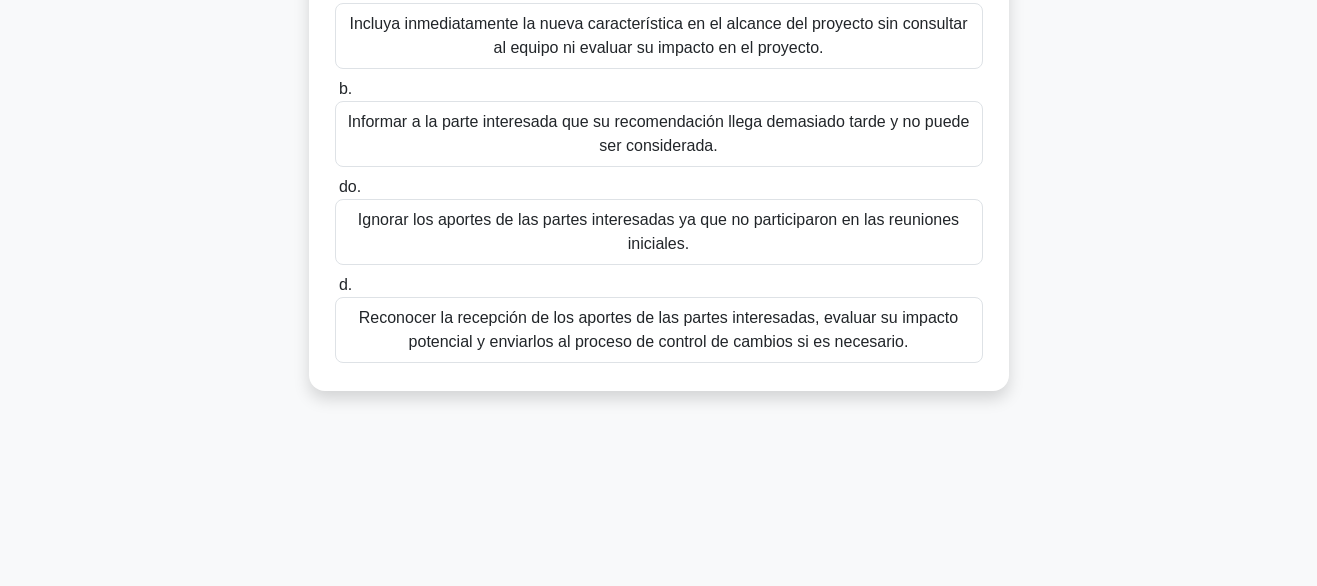 scroll, scrollTop: 300, scrollLeft: 0, axis: vertical 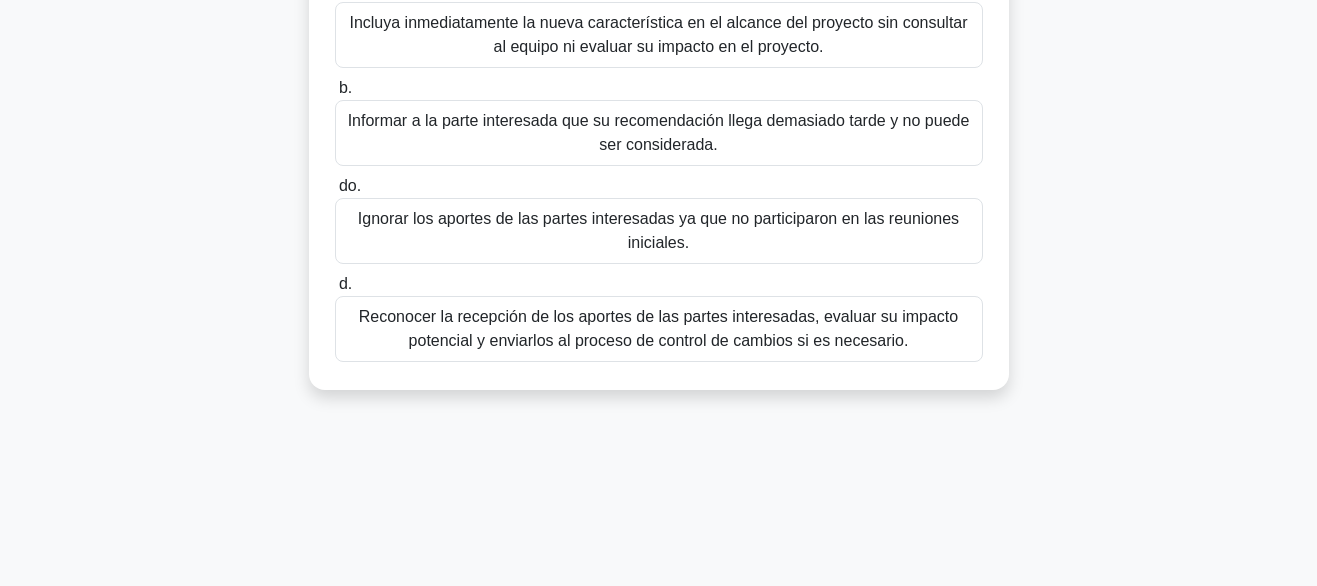 click on "Reconocer la recepción de los aportes de las partes interesadas, evaluar su impacto potencial y enviarlos al proceso de control de cambios si es necesario." at bounding box center [658, 328] 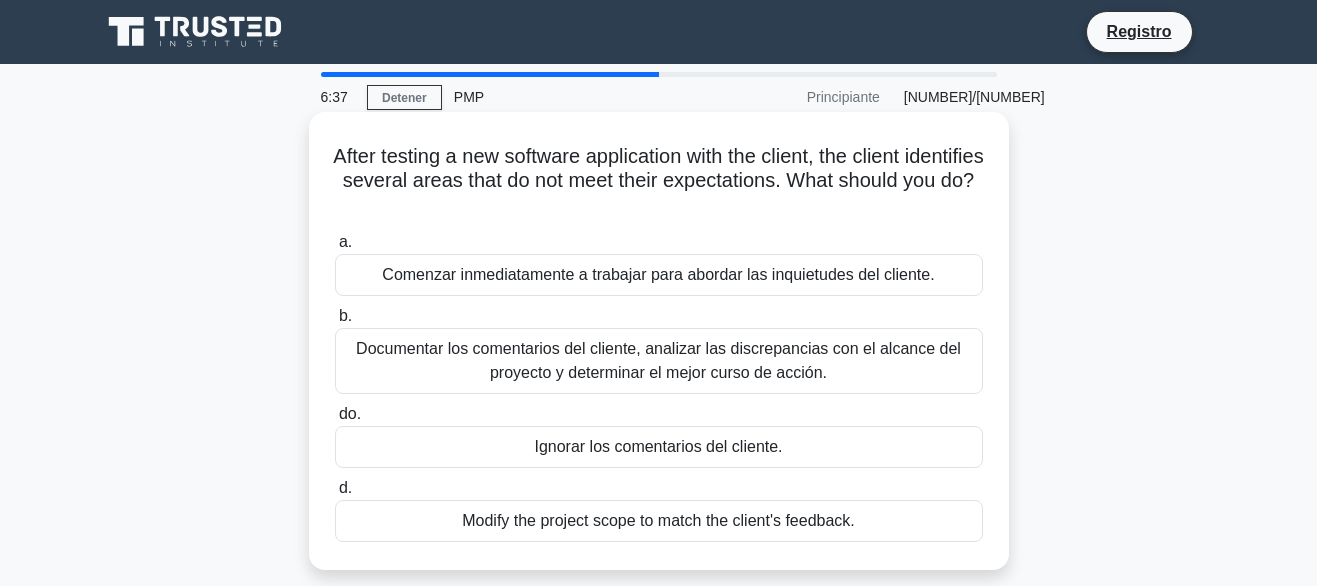 scroll, scrollTop: 100, scrollLeft: 0, axis: vertical 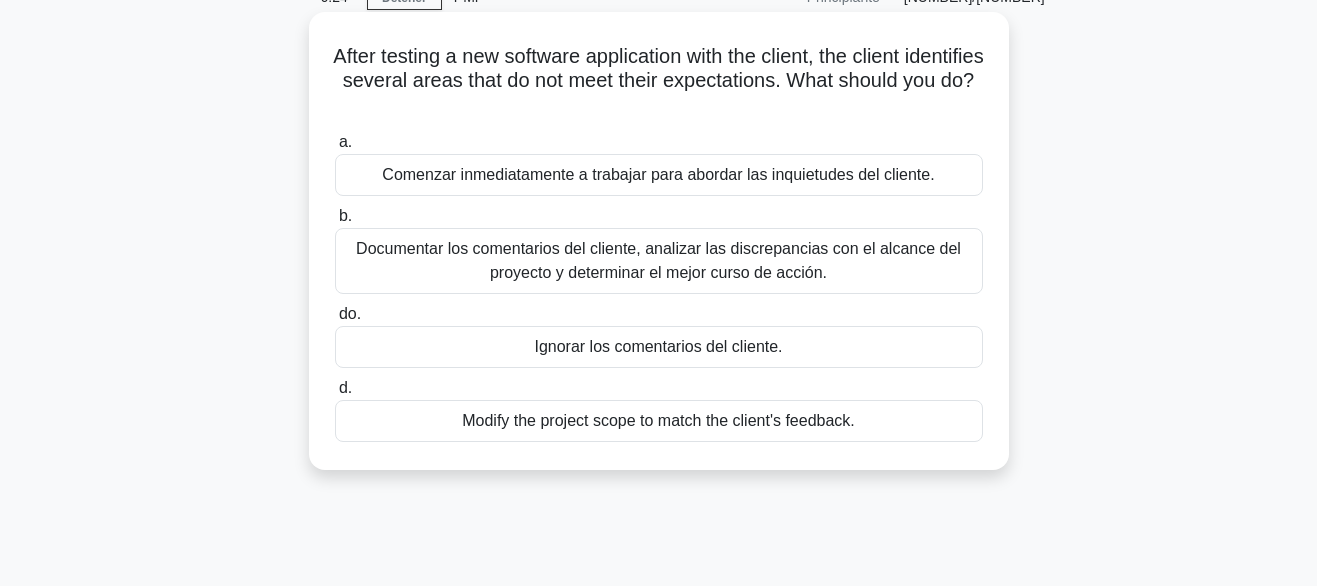 click on "Documentar los comentarios del cliente, analizar las discrepancias con el alcance del proyecto y determinar el mejor curso de acción." at bounding box center (658, 260) 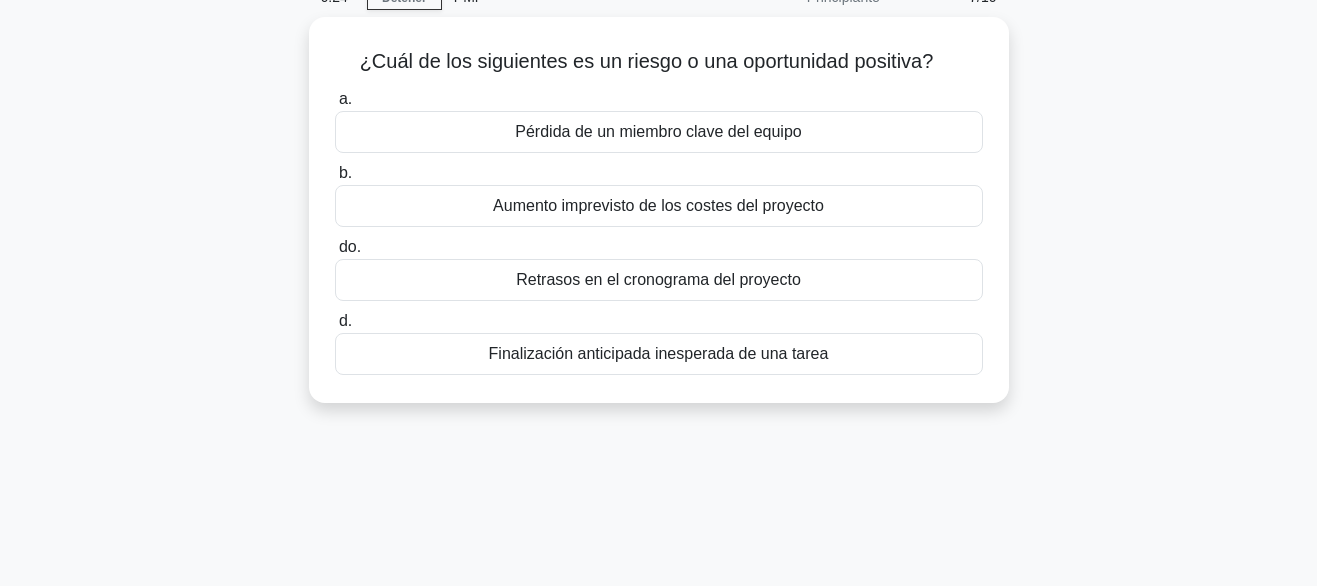 scroll, scrollTop: 0, scrollLeft: 0, axis: both 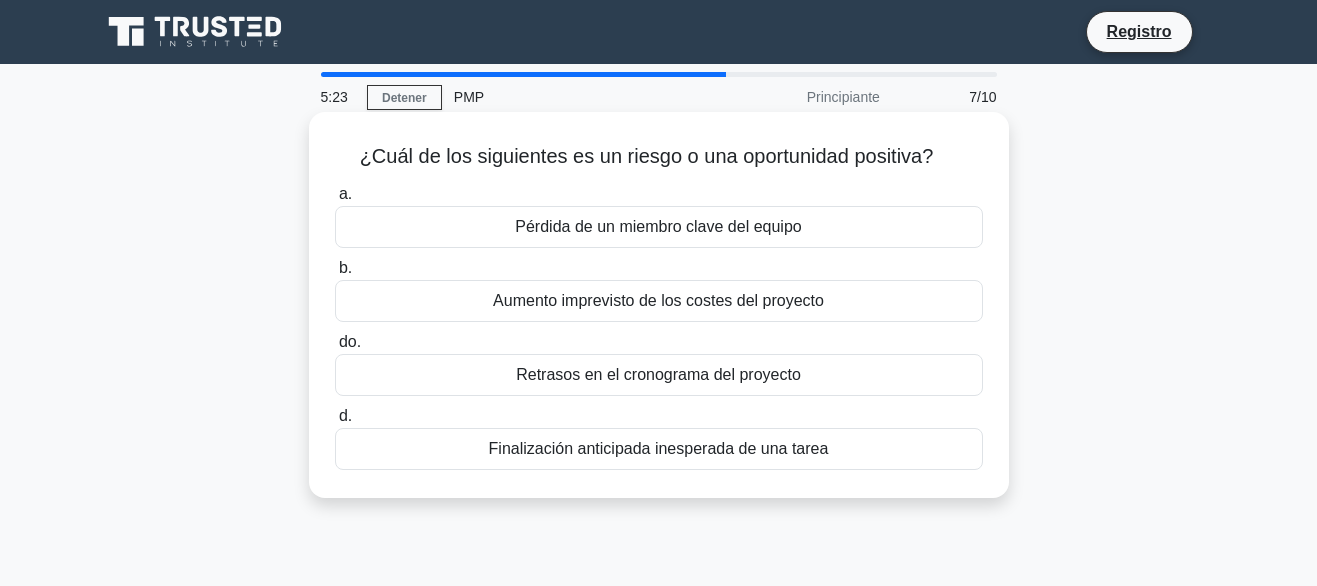click on "Pérdida de un miembro clave del equipo" at bounding box center [658, 226] 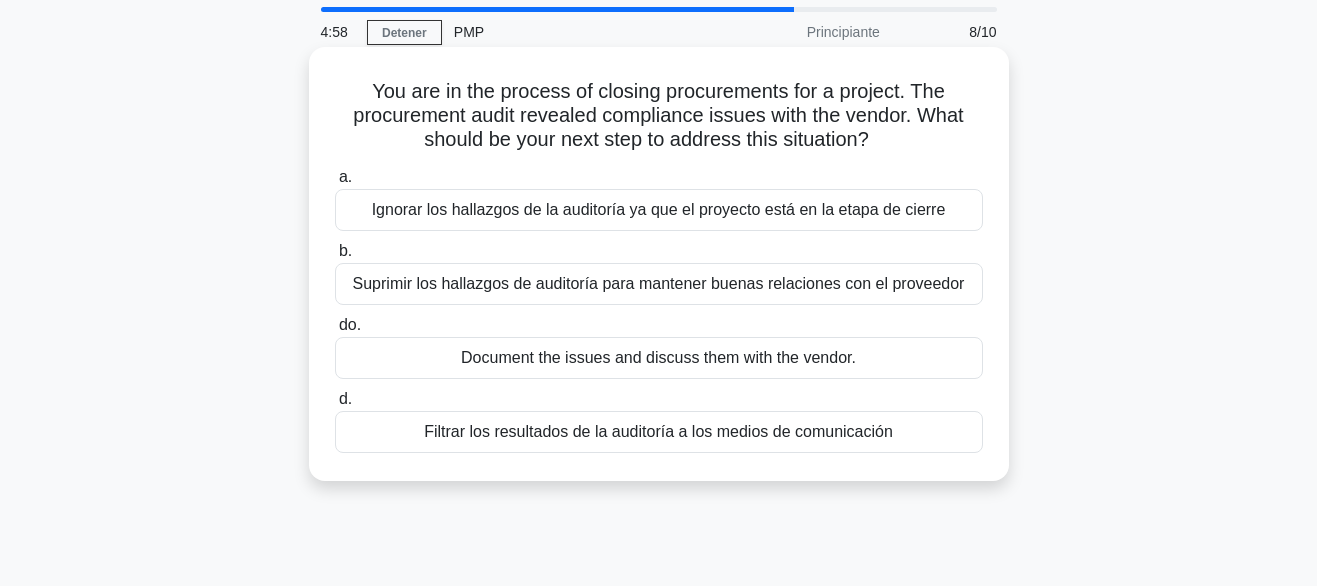 scroll, scrollTop: 200, scrollLeft: 0, axis: vertical 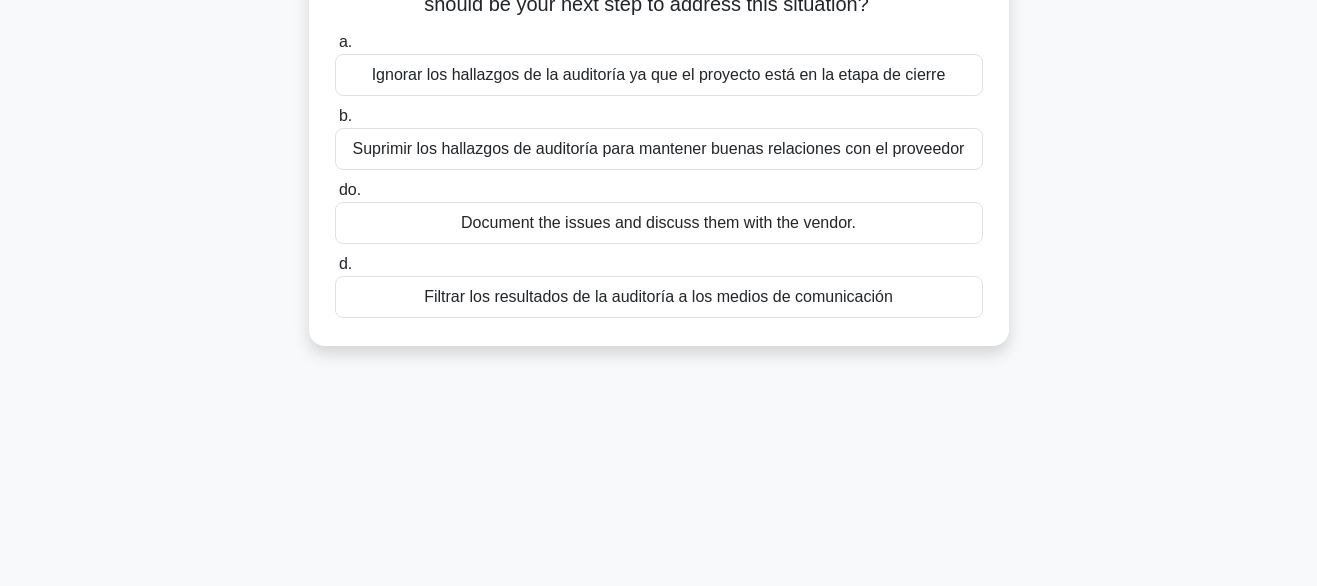 click on "Documente los problemas y discútalos con el proveedor." at bounding box center (658, 222) 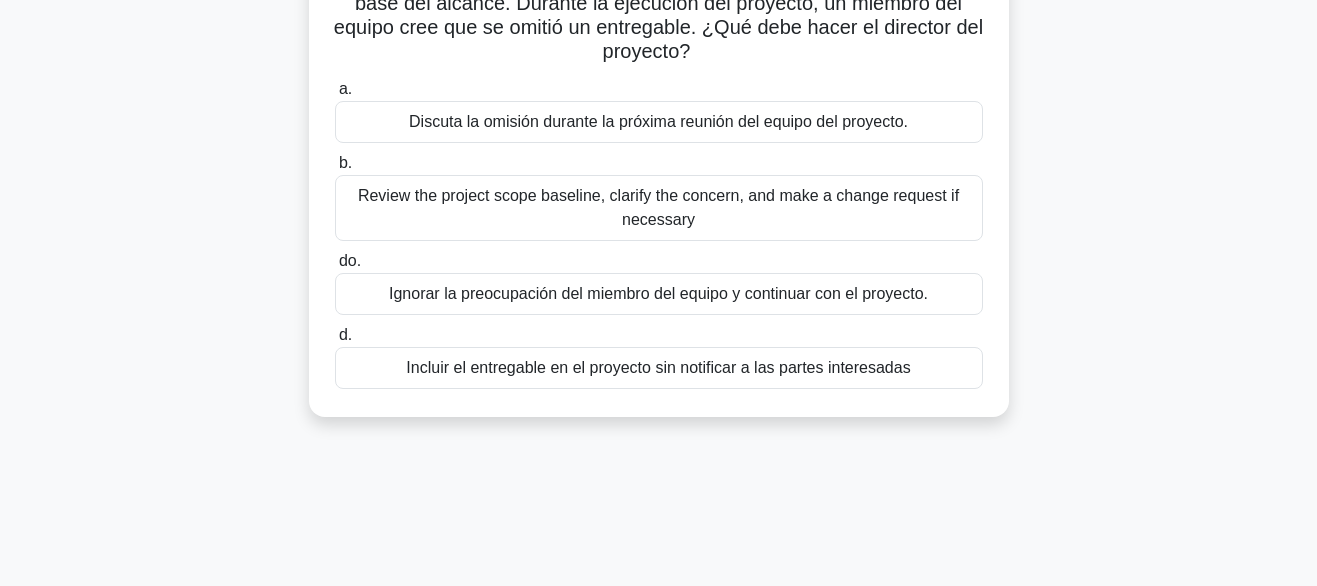 scroll, scrollTop: 200, scrollLeft: 0, axis: vertical 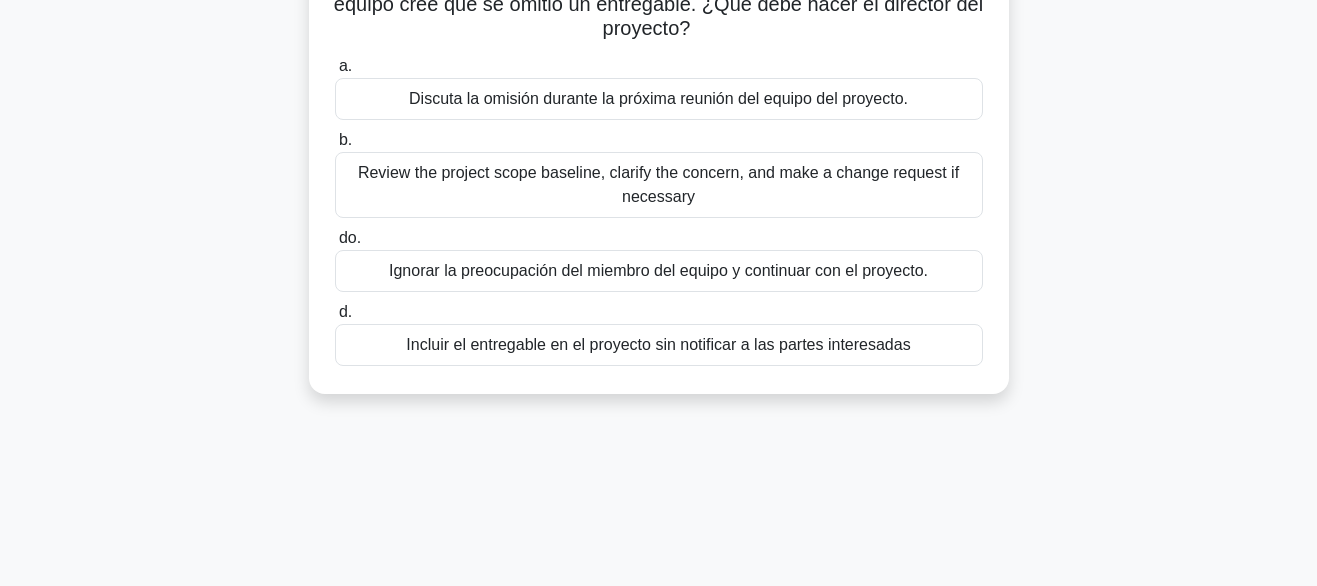 click on "Revisar la línea base del alcance del proyecto, aclarar la inquietud y realizar una solicitud de cambio si es necesario" at bounding box center (658, 184) 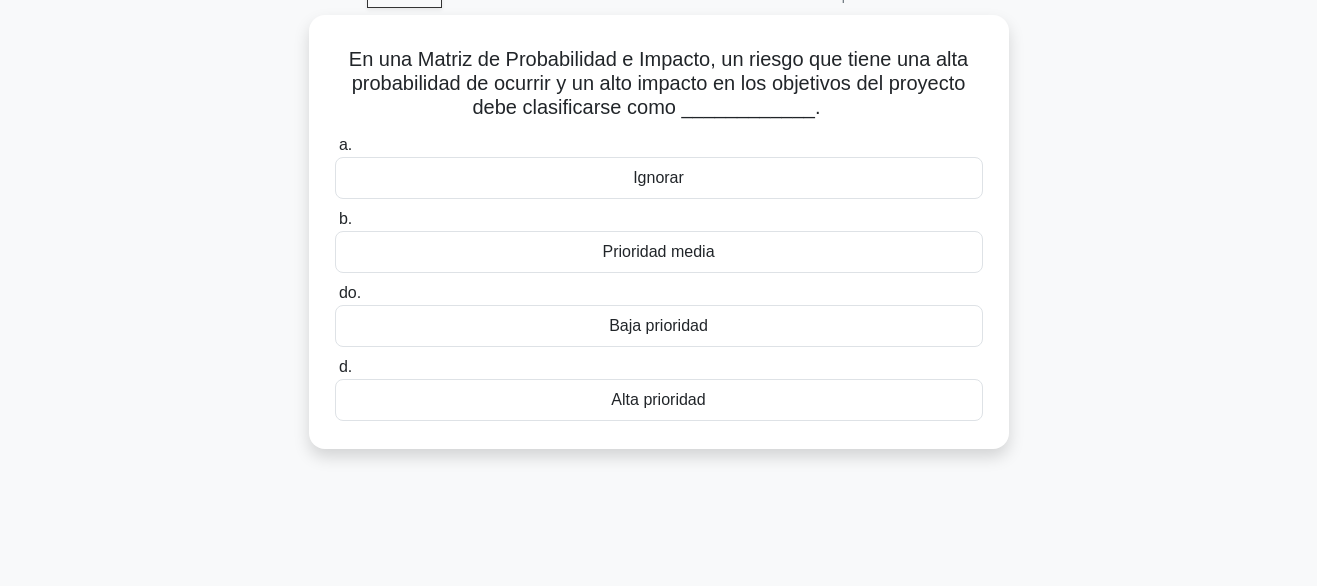 scroll, scrollTop: 0, scrollLeft: 0, axis: both 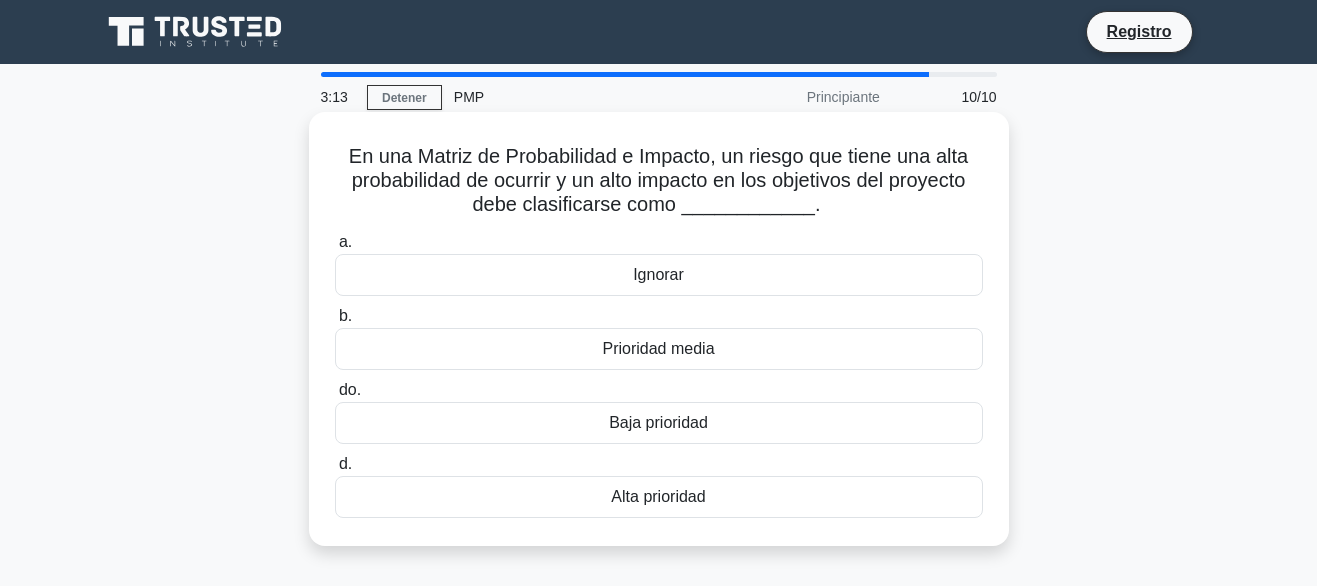 click on "Alta prioridad" at bounding box center [658, 496] 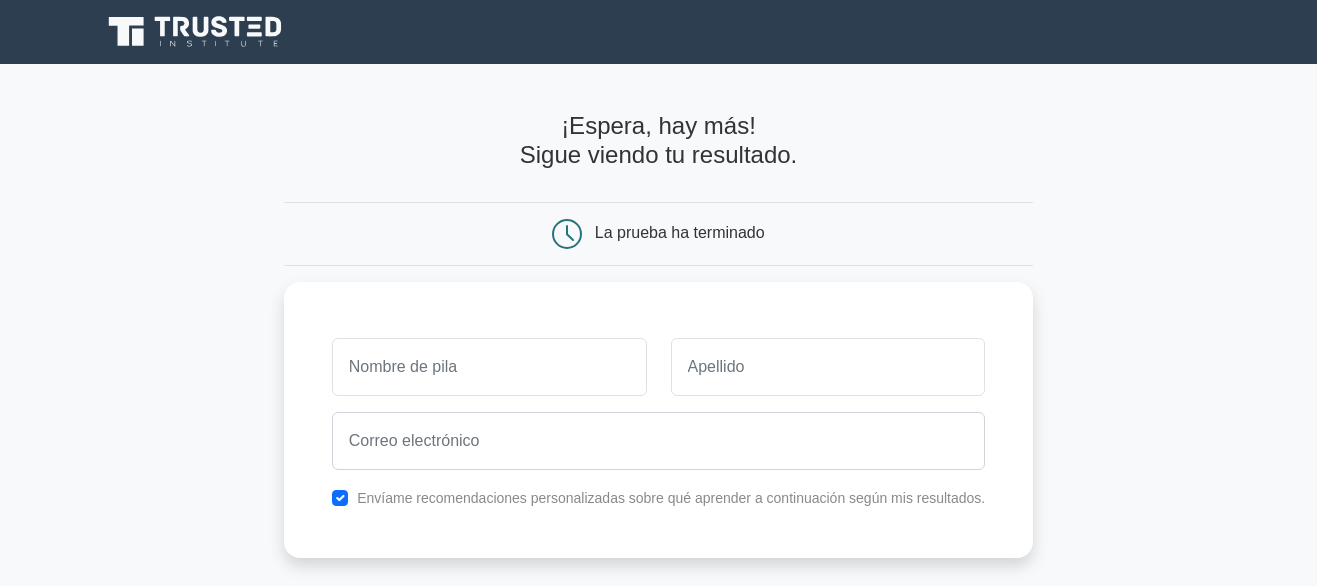 scroll, scrollTop: 0, scrollLeft: 0, axis: both 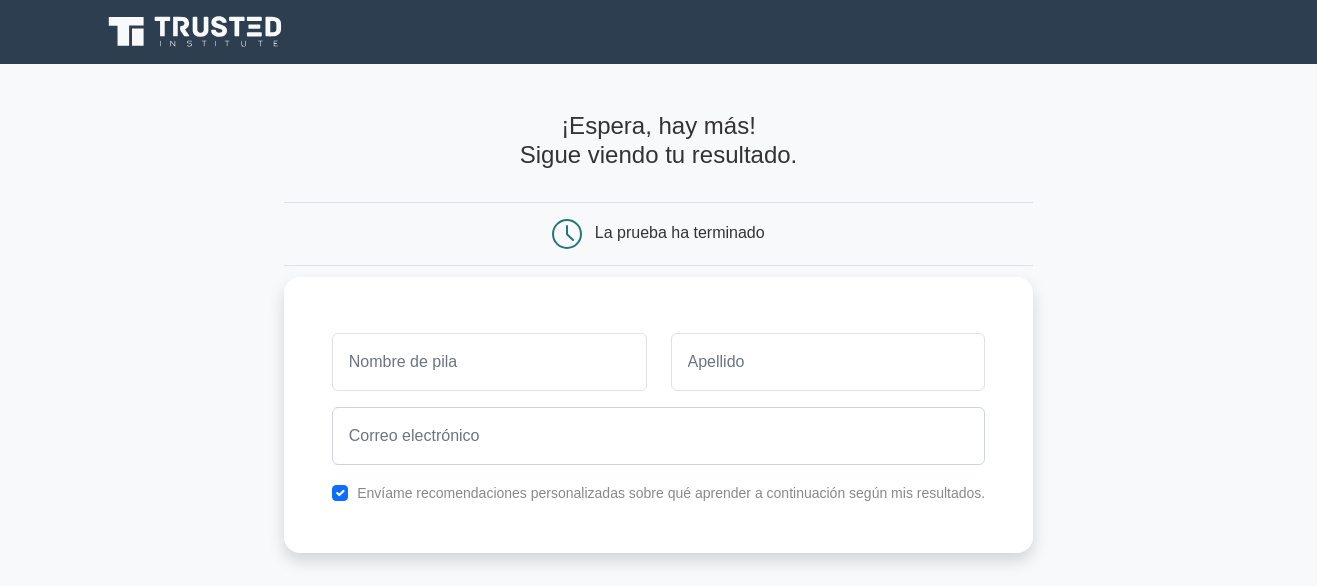 click at bounding box center (489, 362) 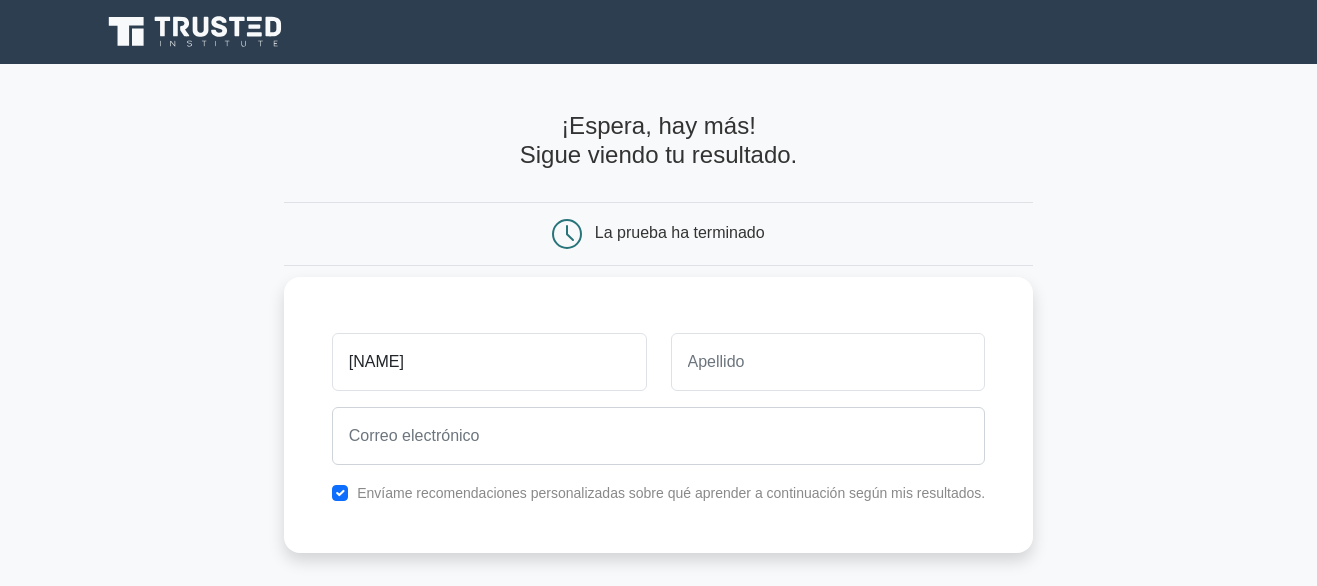 type on "riz" 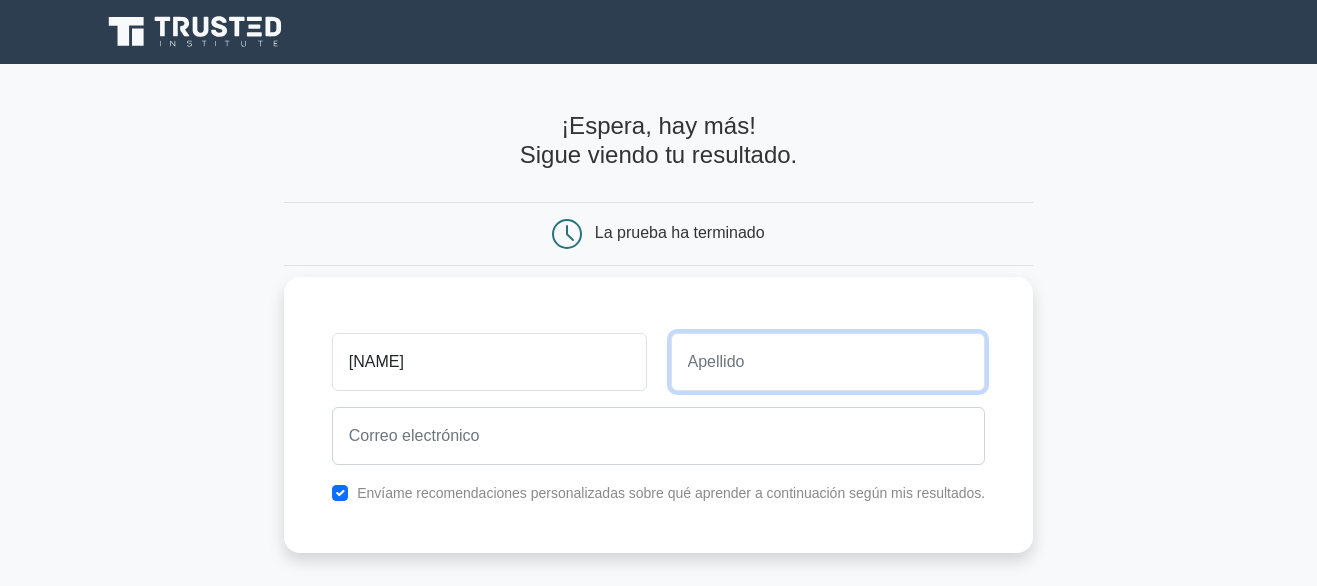 click at bounding box center [828, 362] 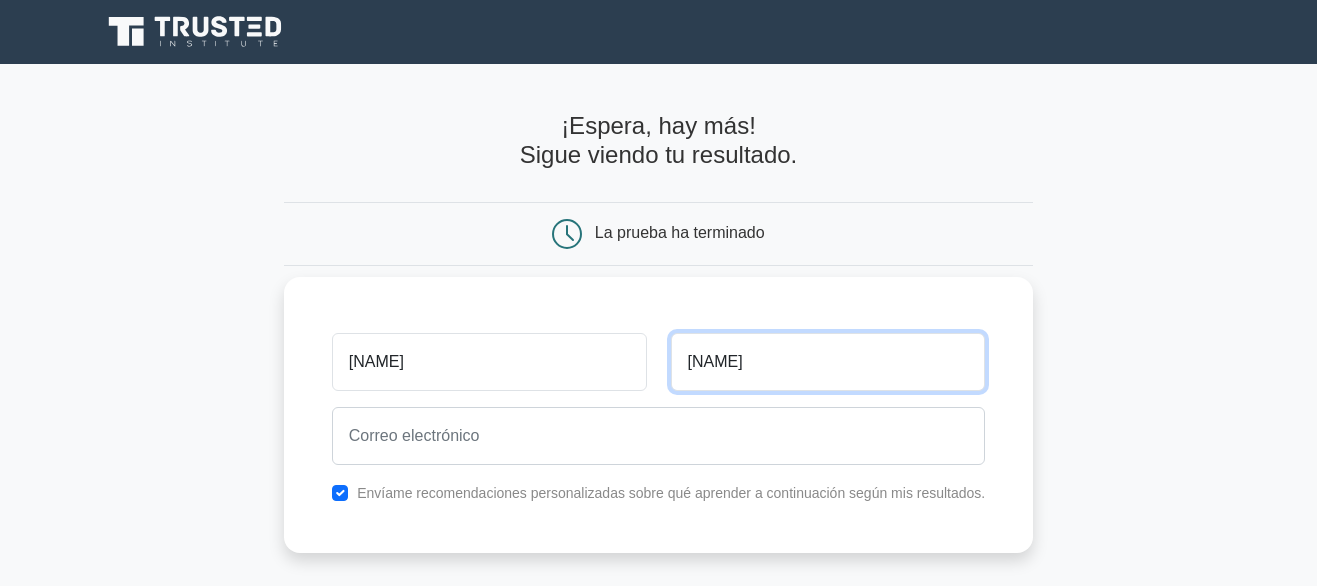 click on "sagrav" at bounding box center [828, 362] 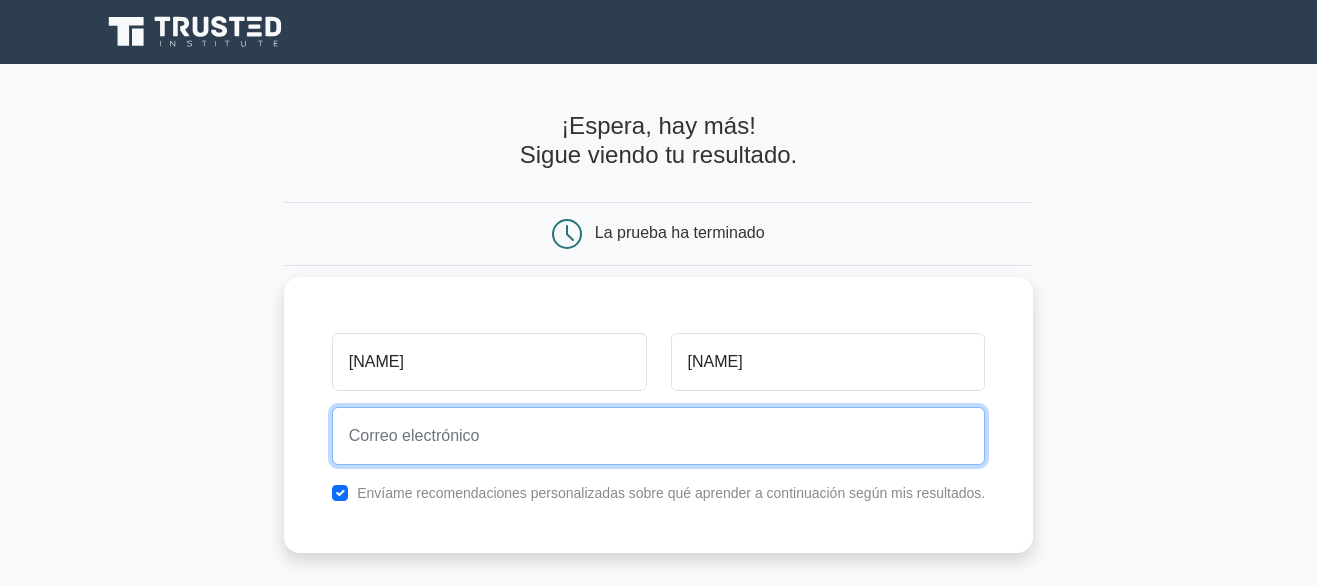 click at bounding box center (659, 436) 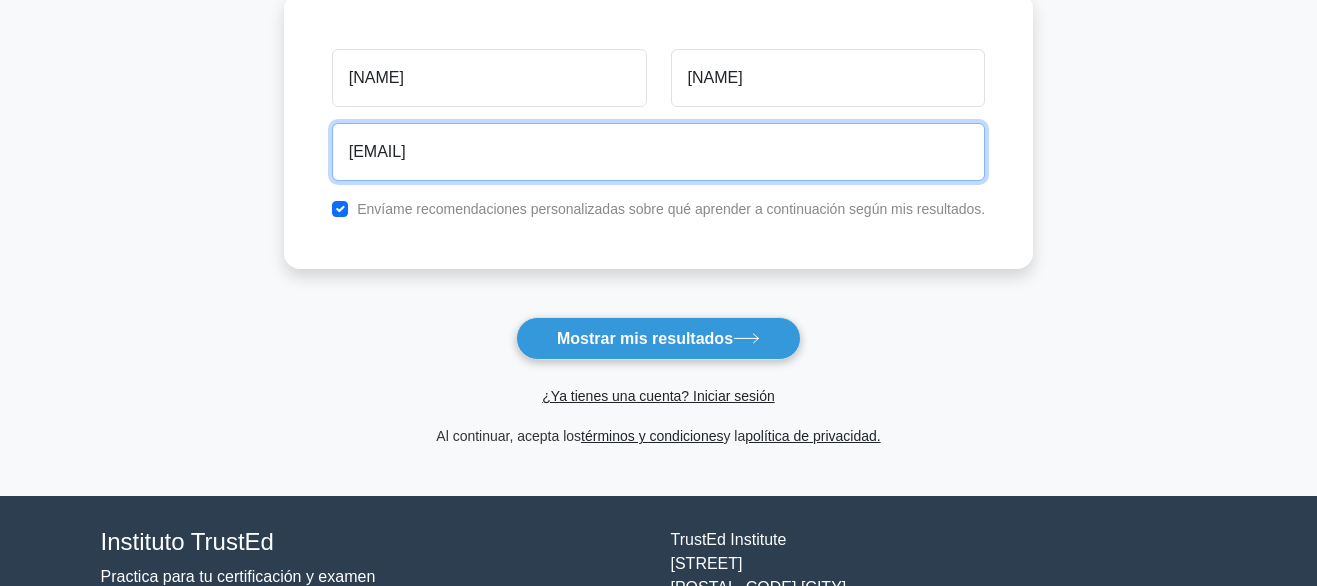 scroll, scrollTop: 300, scrollLeft: 0, axis: vertical 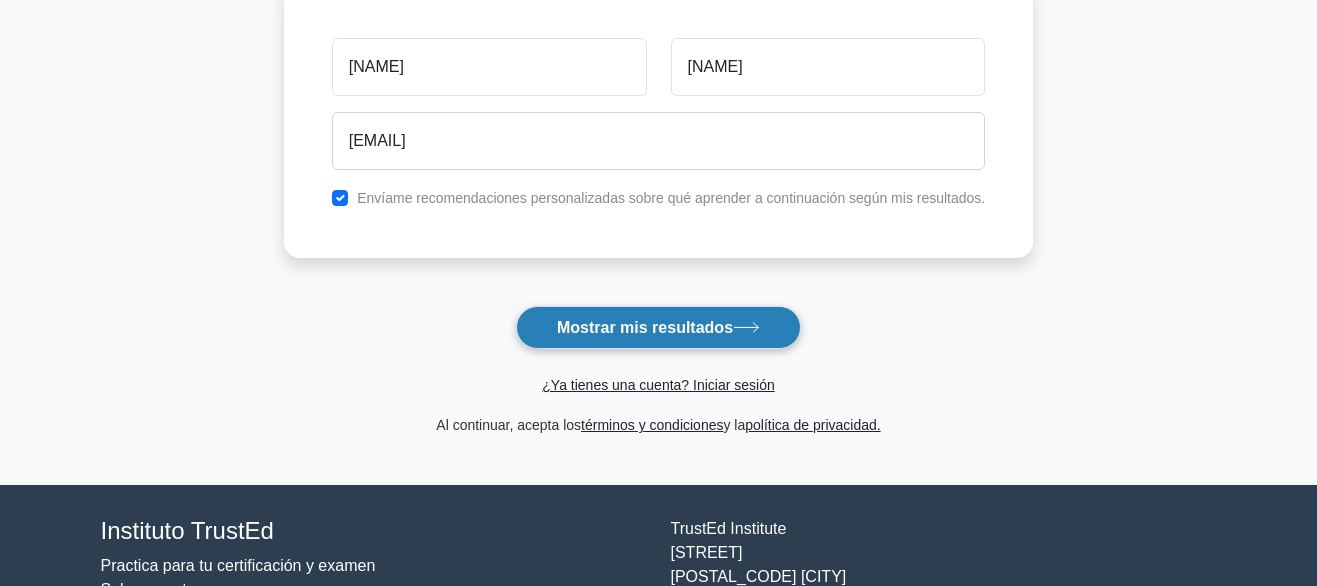 click on "Mostrar mis resultados" at bounding box center (645, 327) 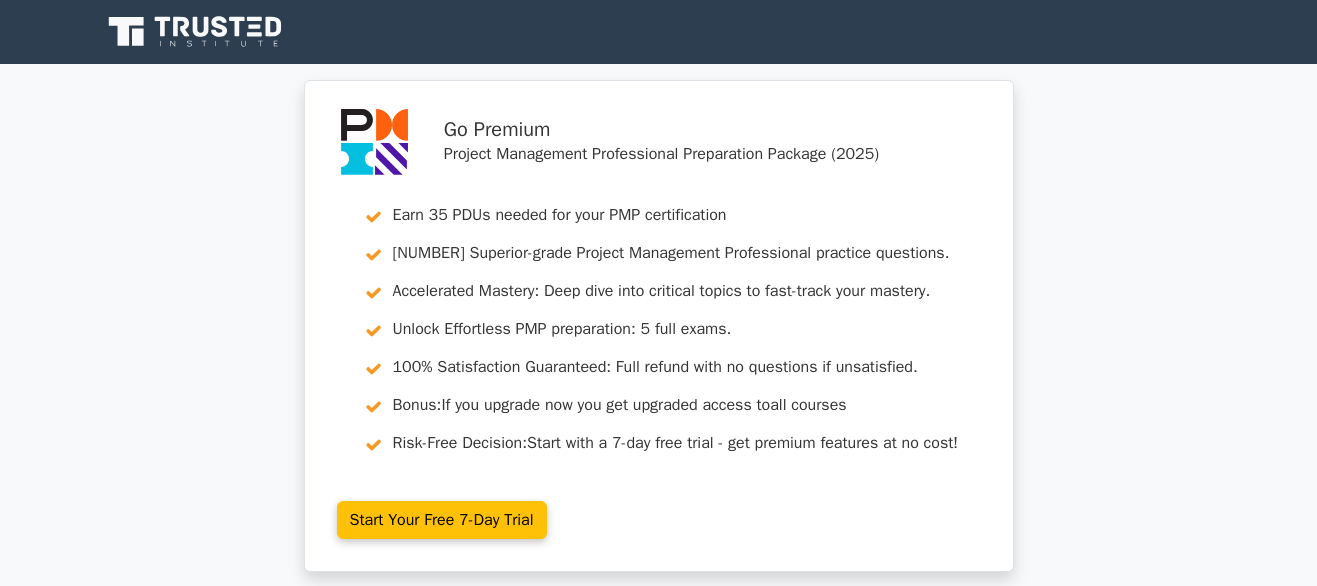 scroll, scrollTop: 0, scrollLeft: 0, axis: both 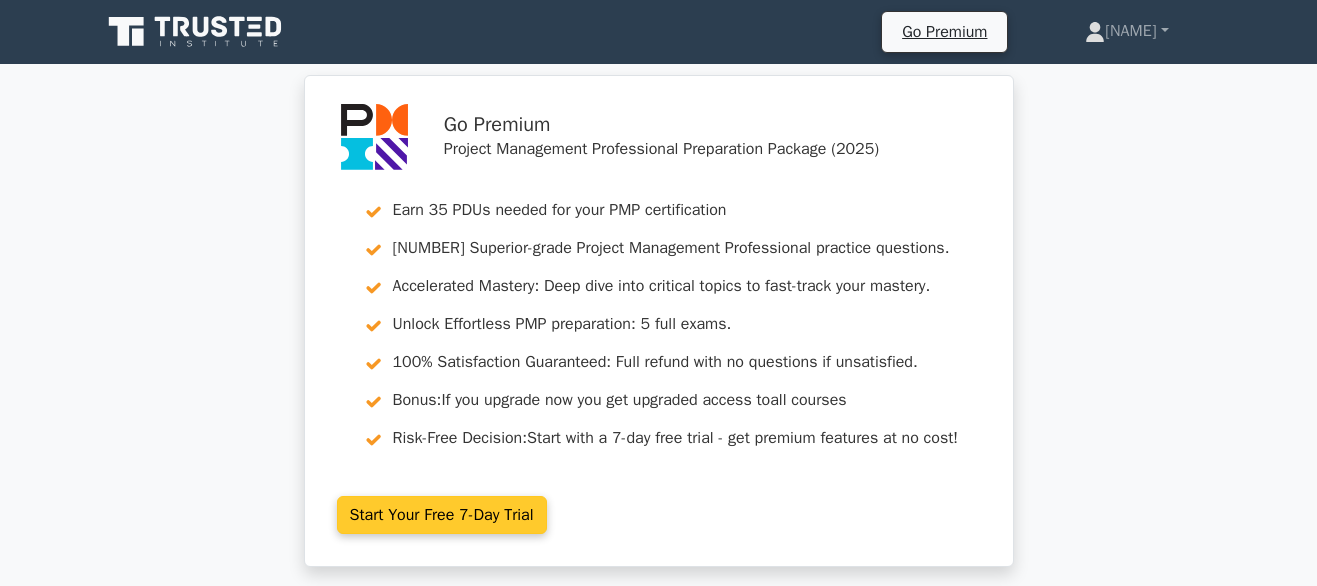 drag, startPoint x: 952, startPoint y: 343, endPoint x: 892, endPoint y: 472, distance: 142.27087 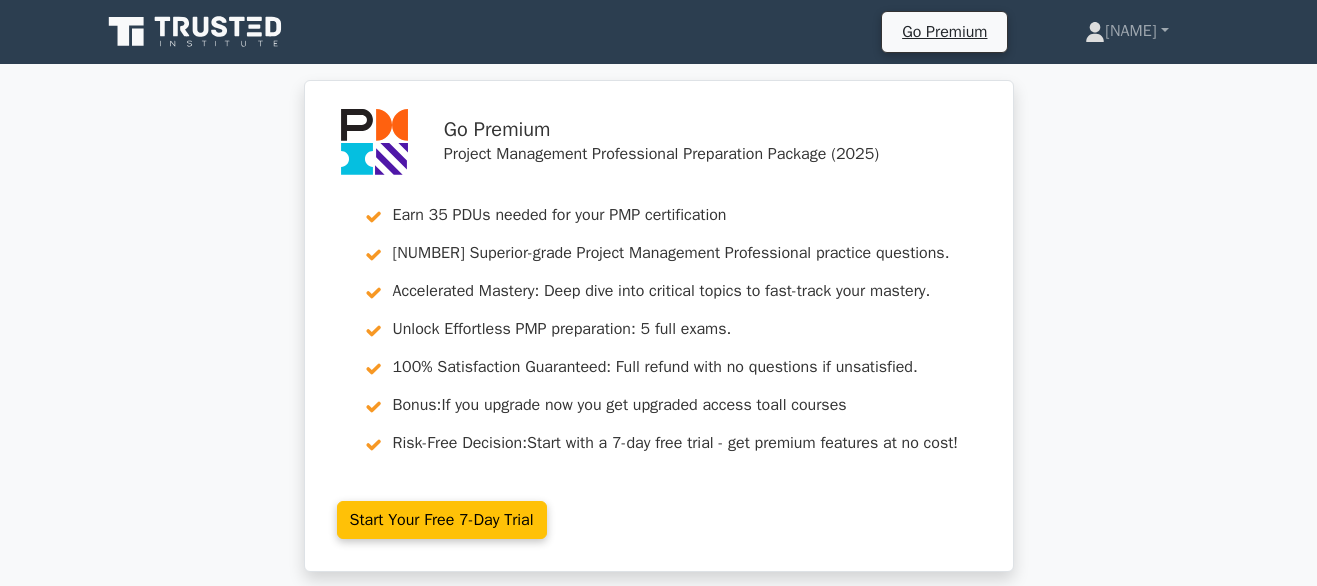 drag, startPoint x: 892, startPoint y: 472, endPoint x: 1074, endPoint y: 166, distance: 356.0337 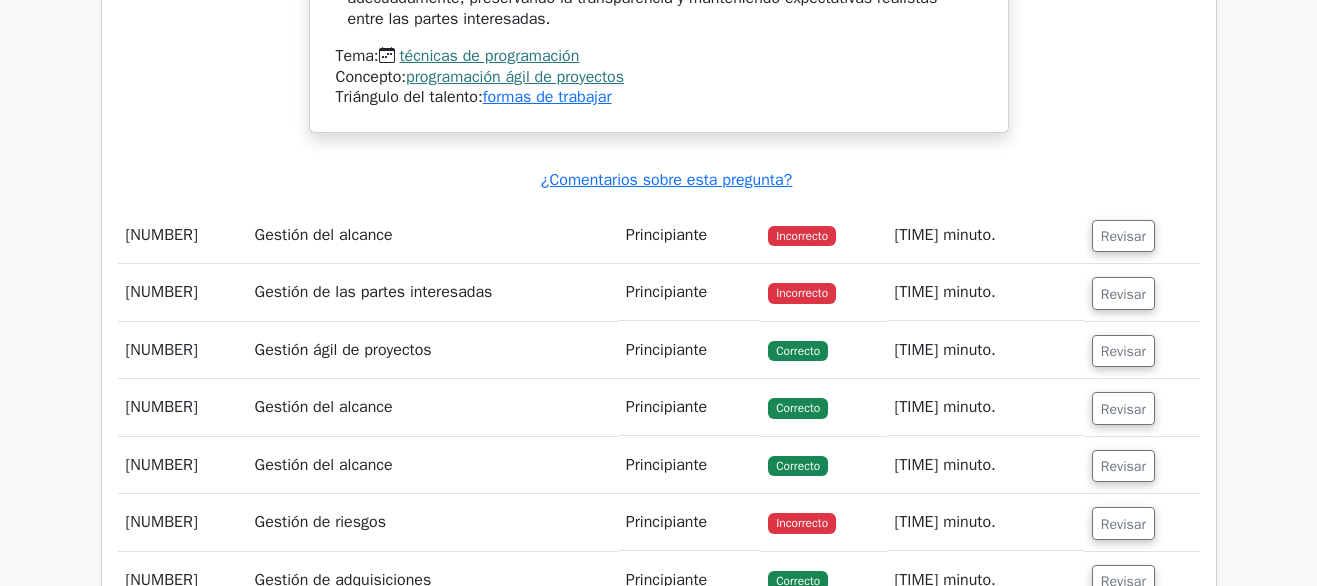 scroll, scrollTop: 2400, scrollLeft: 0, axis: vertical 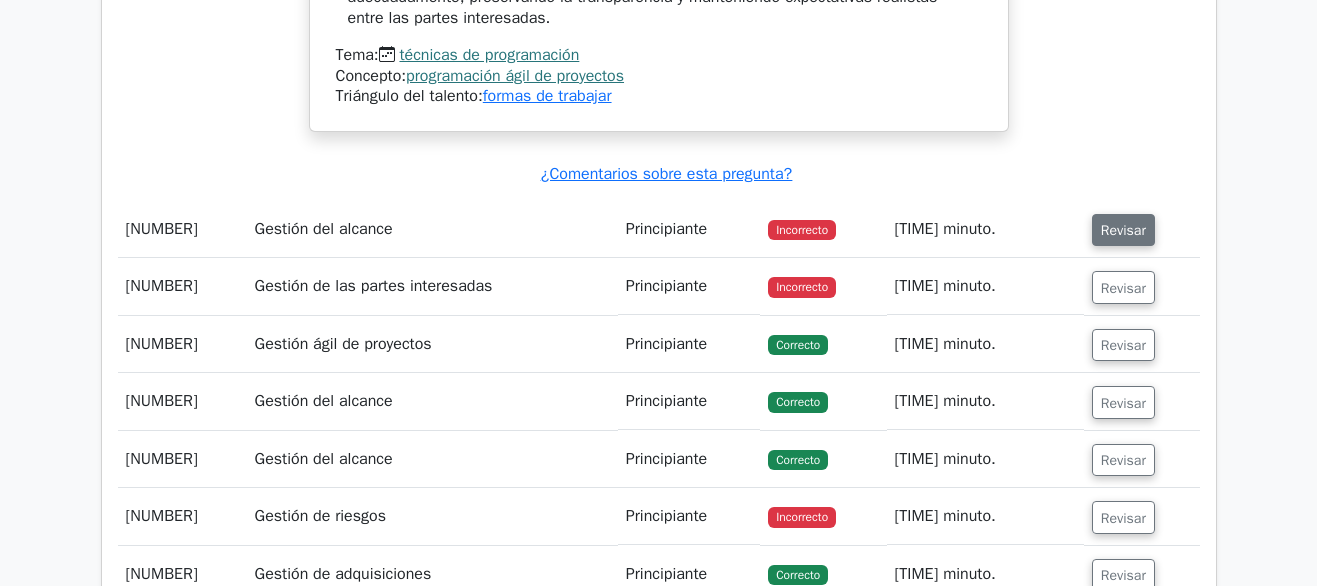 click on "Revisar" at bounding box center (1123, 230) 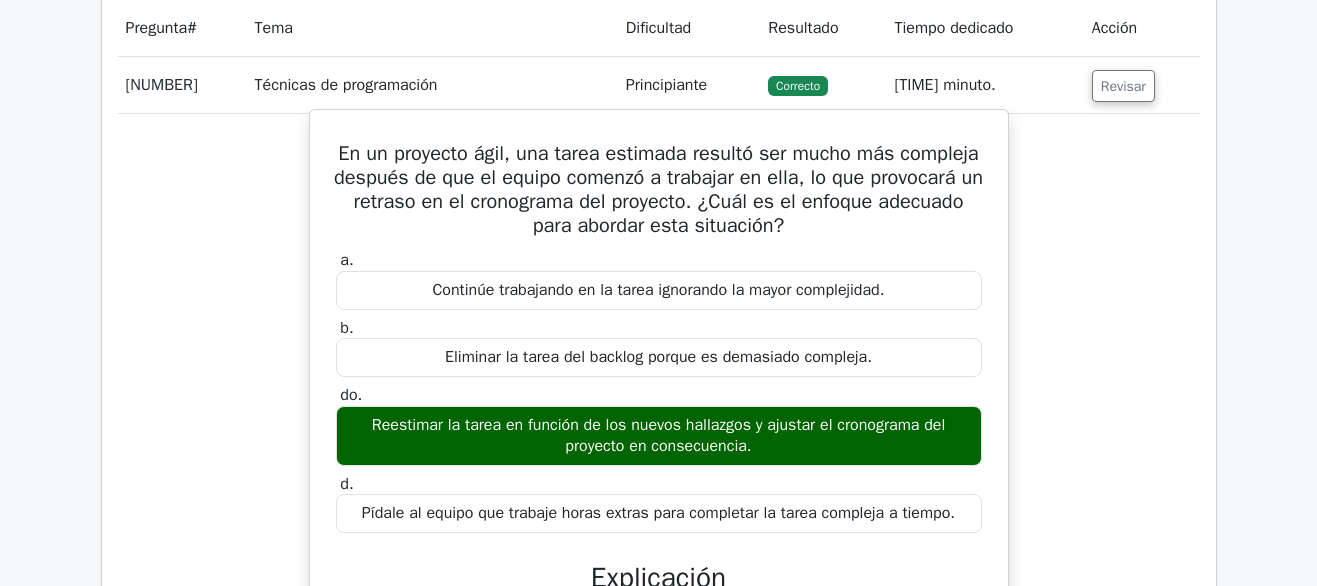scroll, scrollTop: 1700, scrollLeft: 0, axis: vertical 